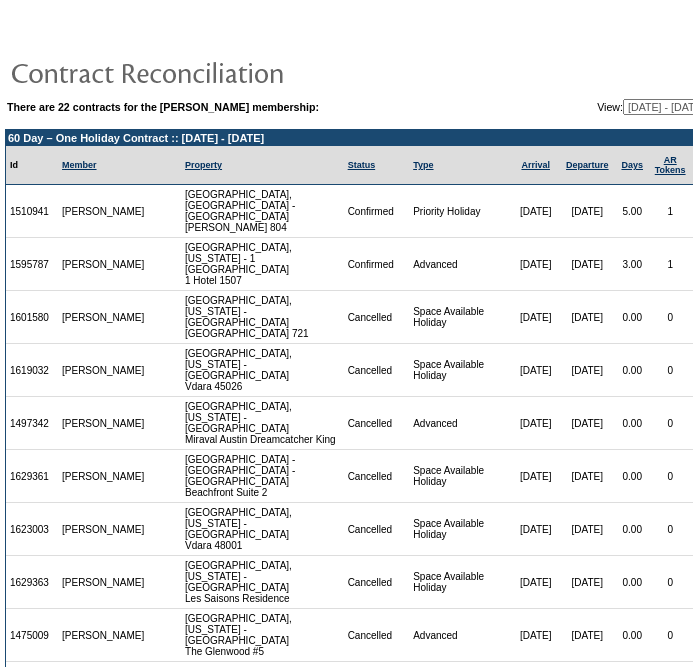 scroll, scrollTop: 0, scrollLeft: 0, axis: both 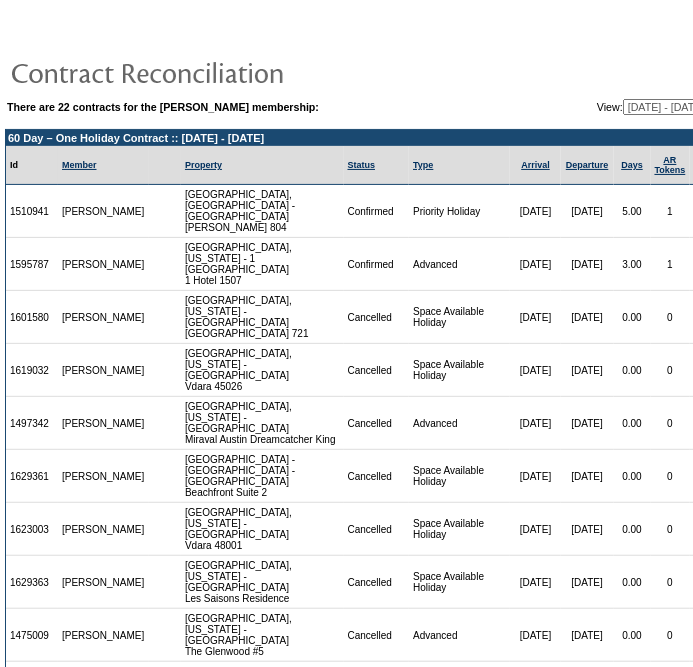 click on "3.00" at bounding box center (632, 264) 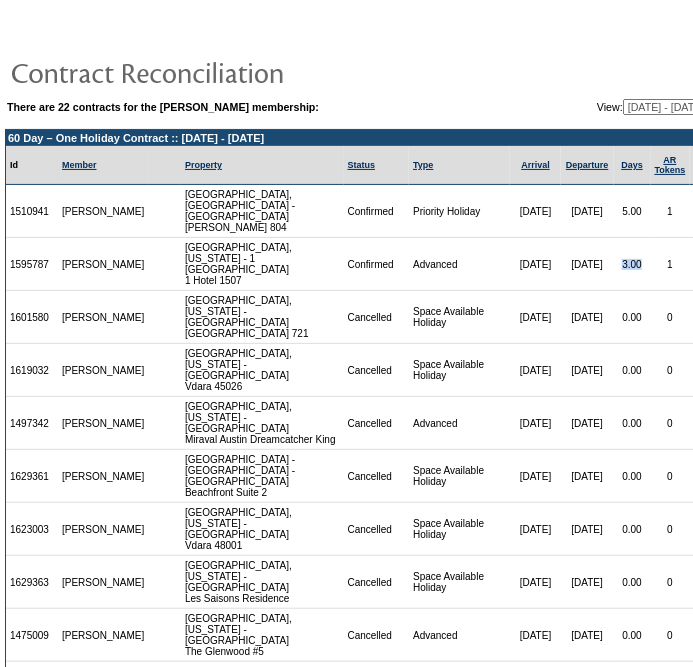 click on "3.00" at bounding box center [632, 264] 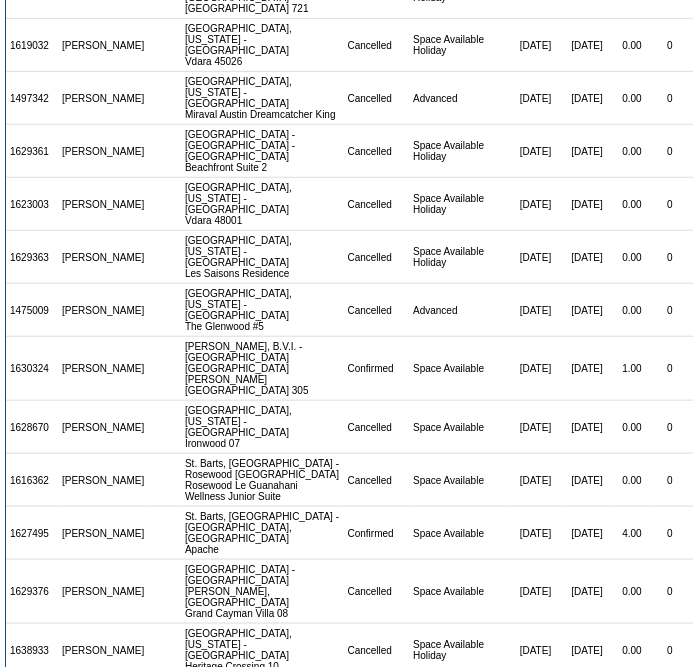scroll, scrollTop: 326, scrollLeft: 0, axis: vertical 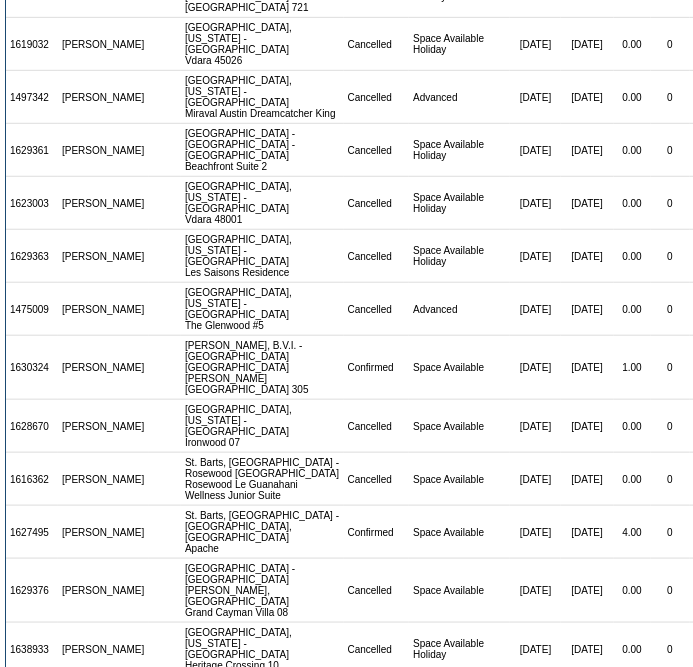 click on "1.00" at bounding box center [632, 368] 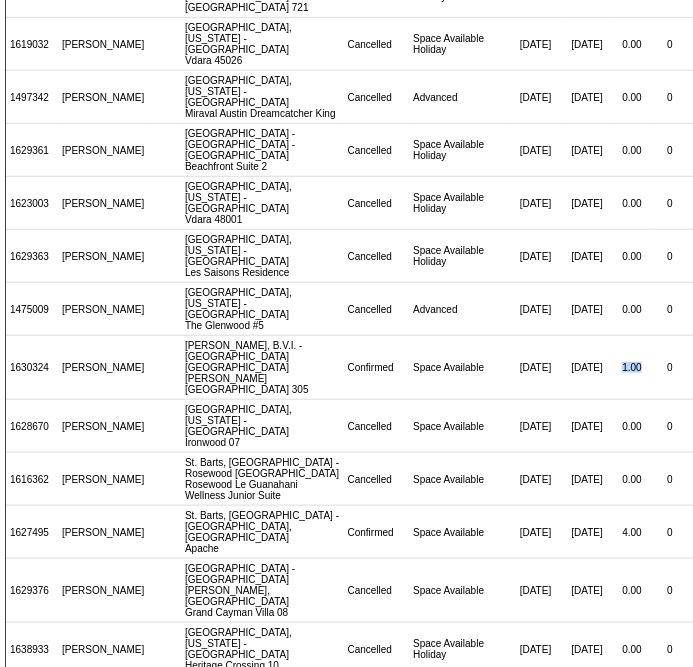 click on "1.00" at bounding box center (632, 368) 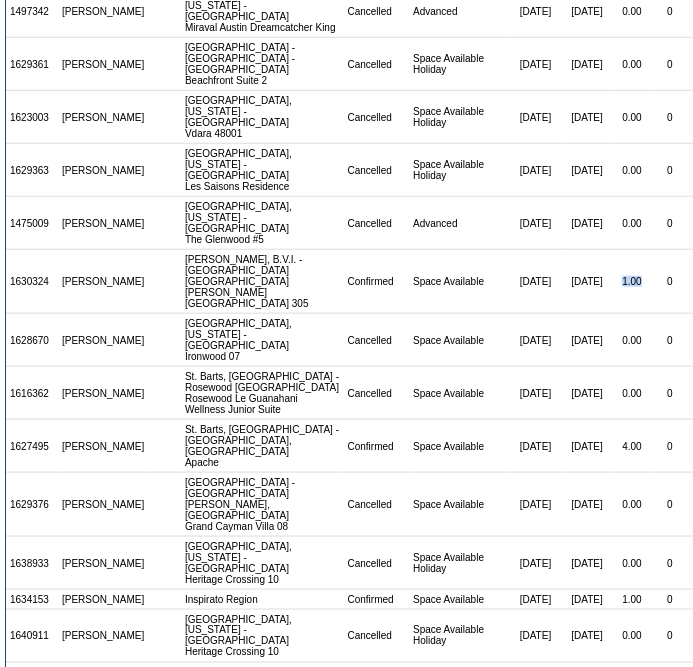 scroll, scrollTop: 413, scrollLeft: 0, axis: vertical 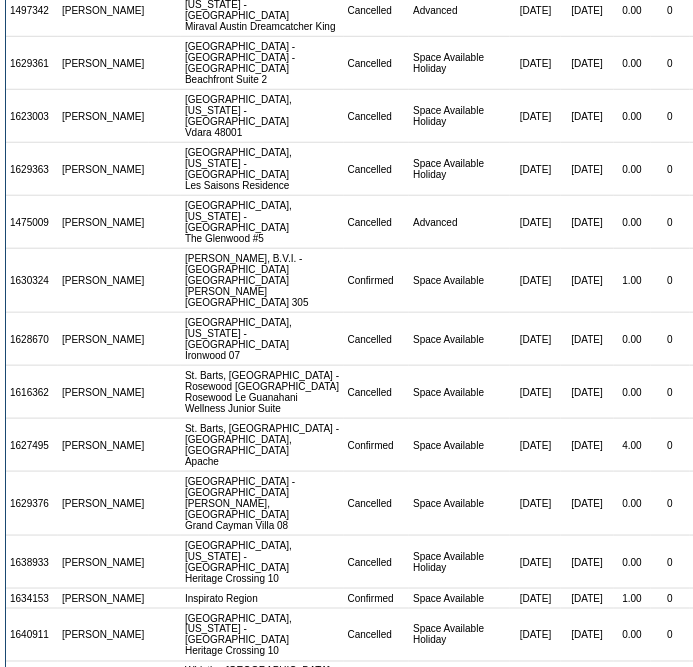 click on "4.00" at bounding box center [632, 445] 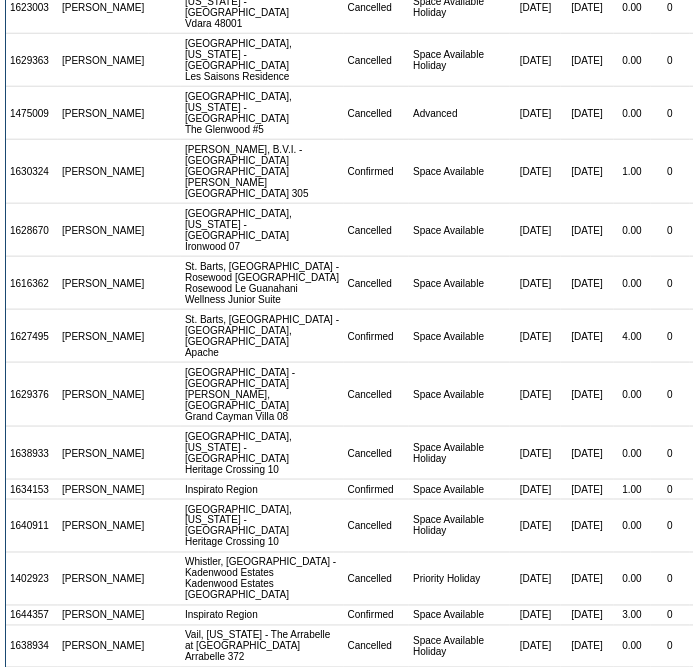 scroll, scrollTop: 524, scrollLeft: 0, axis: vertical 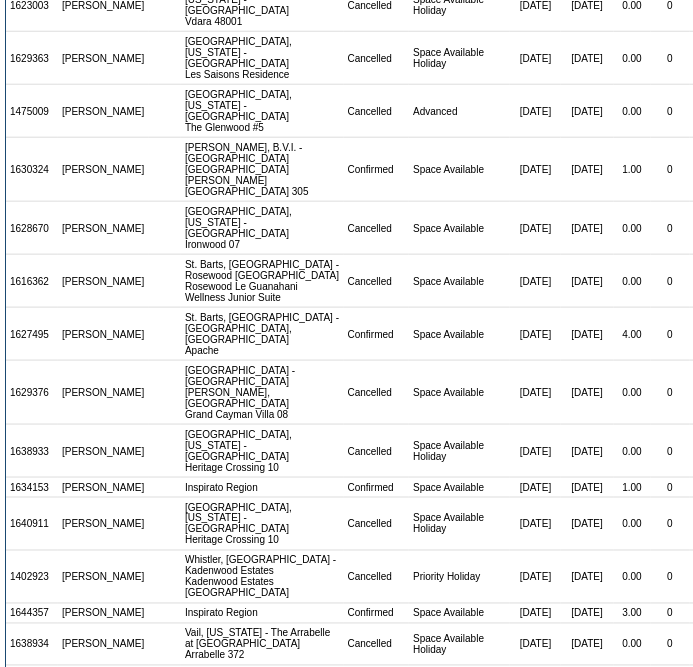 click on "1.00" at bounding box center [632, 488] 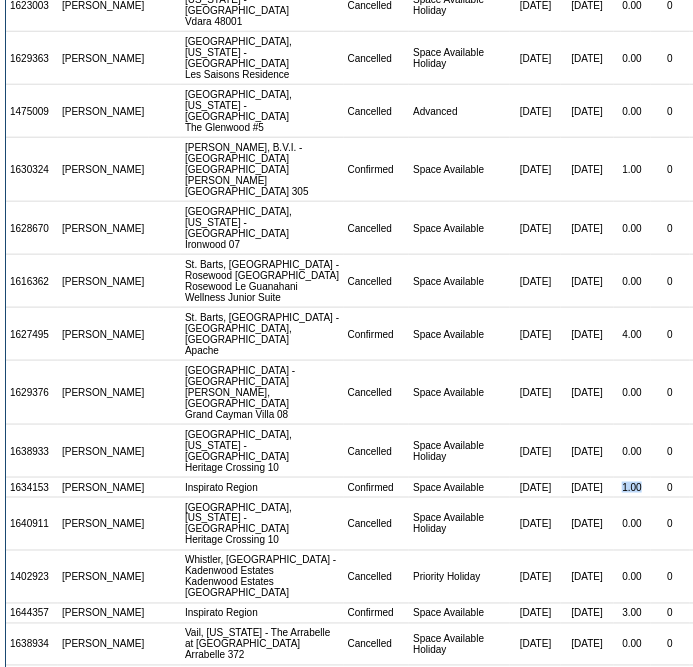 click on "1.00" at bounding box center [632, 488] 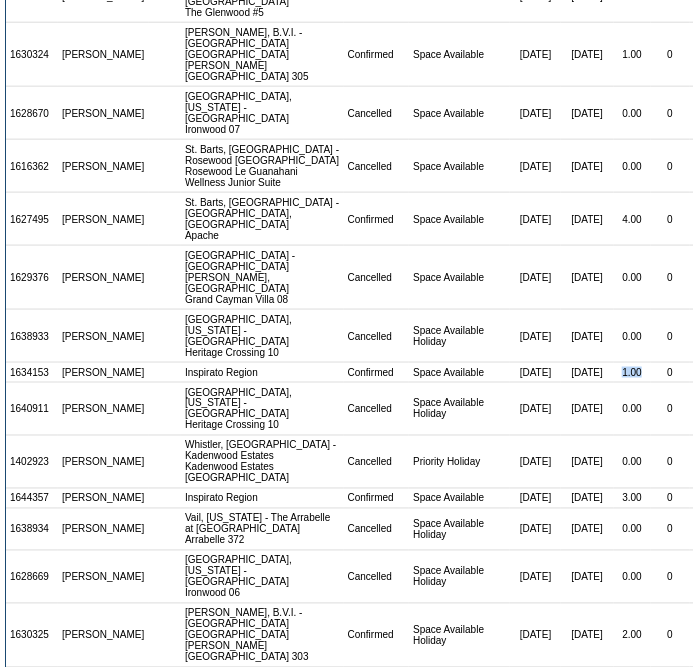 scroll, scrollTop: 644, scrollLeft: 0, axis: vertical 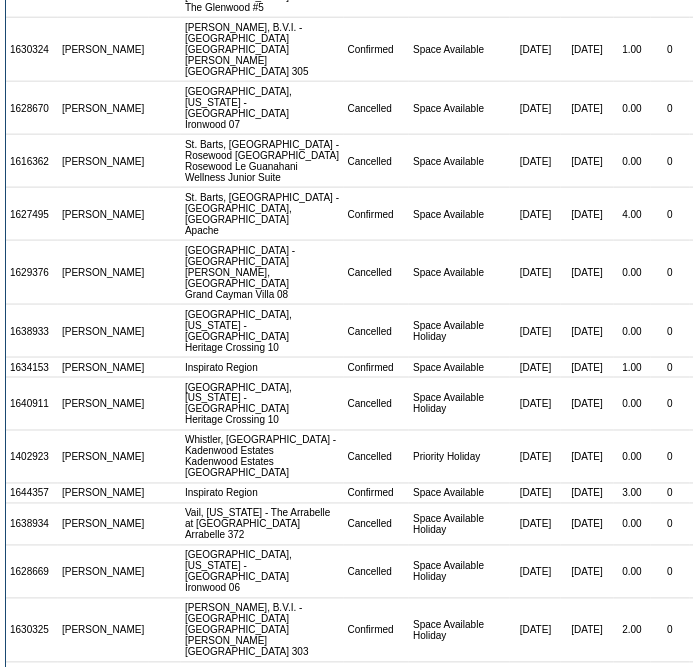 click on "3.00" at bounding box center (632, 494) 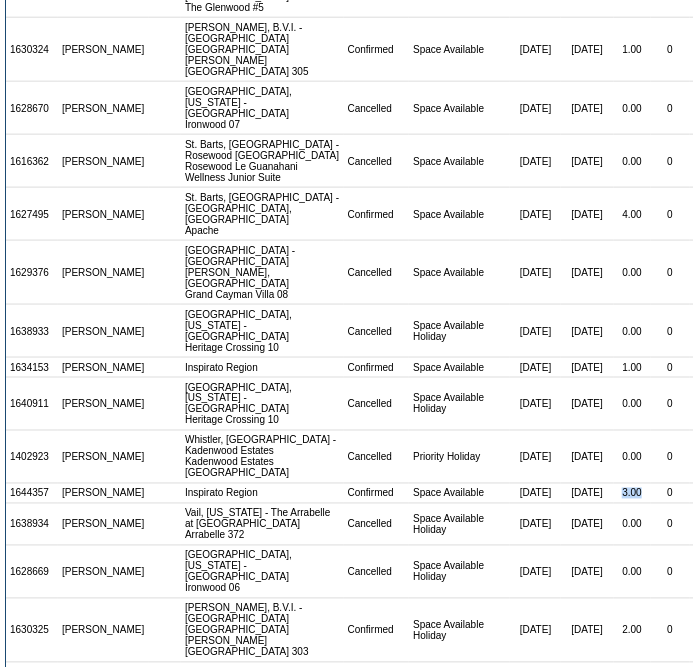 click on "3.00" at bounding box center [632, 494] 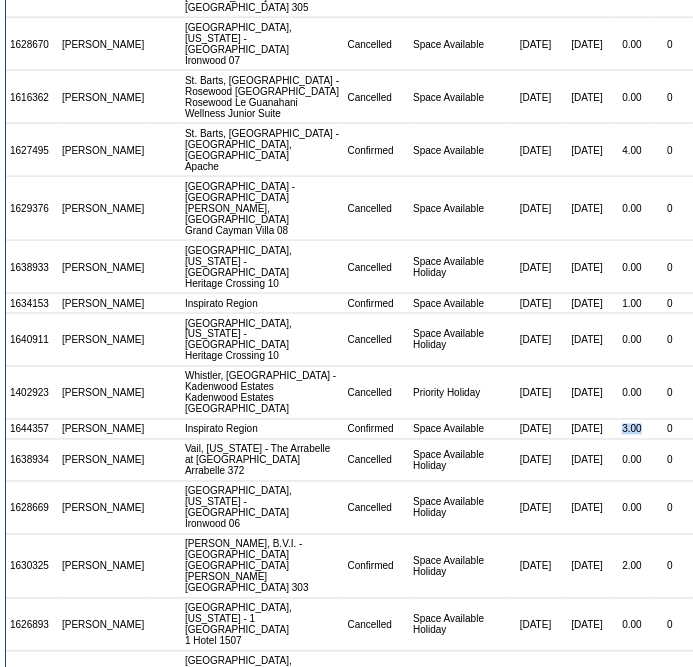 scroll, scrollTop: 720, scrollLeft: 0, axis: vertical 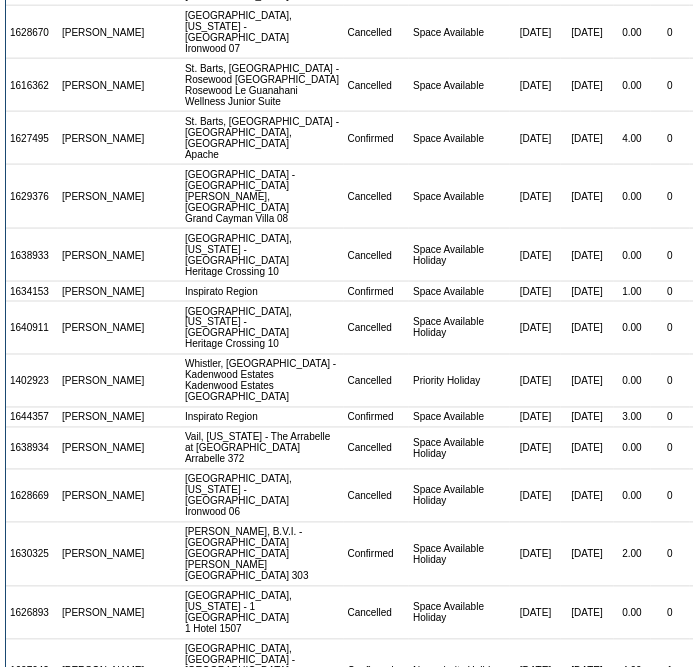 click on "2.00" at bounding box center [632, 555] 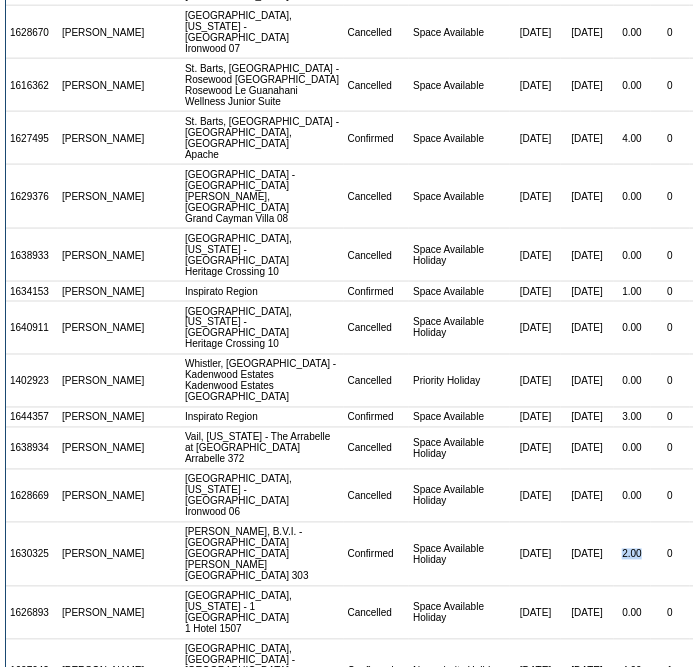 click on "2.00" at bounding box center [632, 555] 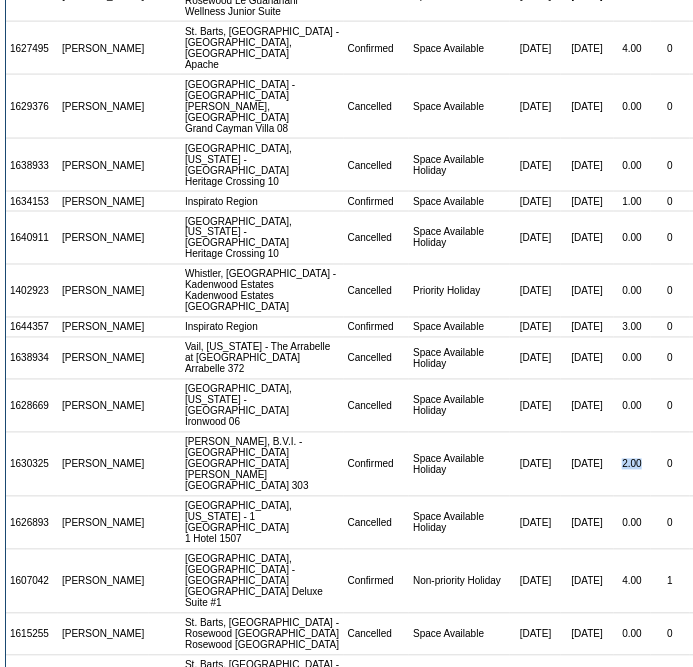 scroll, scrollTop: 812, scrollLeft: 0, axis: vertical 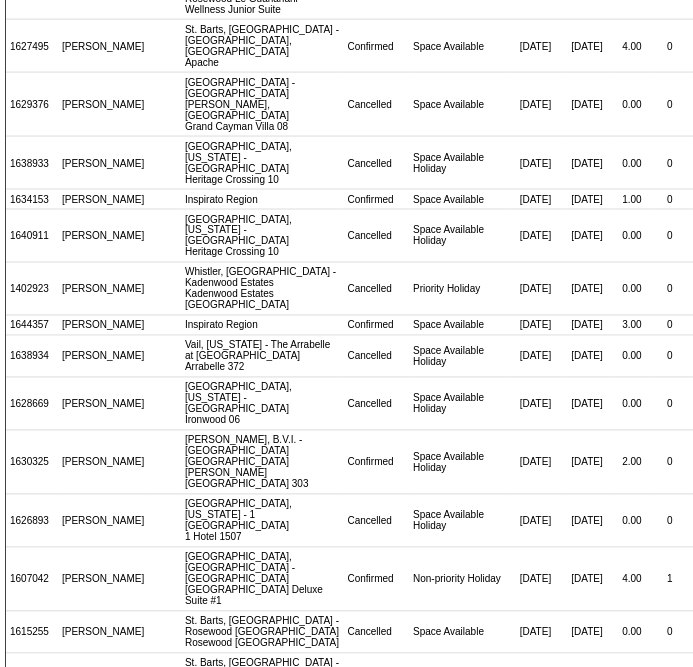 click on "4.00" at bounding box center (632, 580) 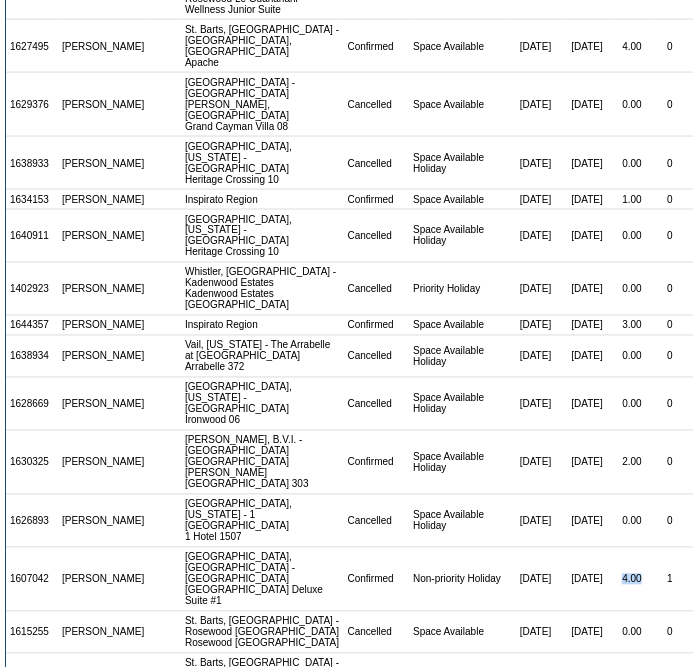 click on "4.00" at bounding box center (632, 580) 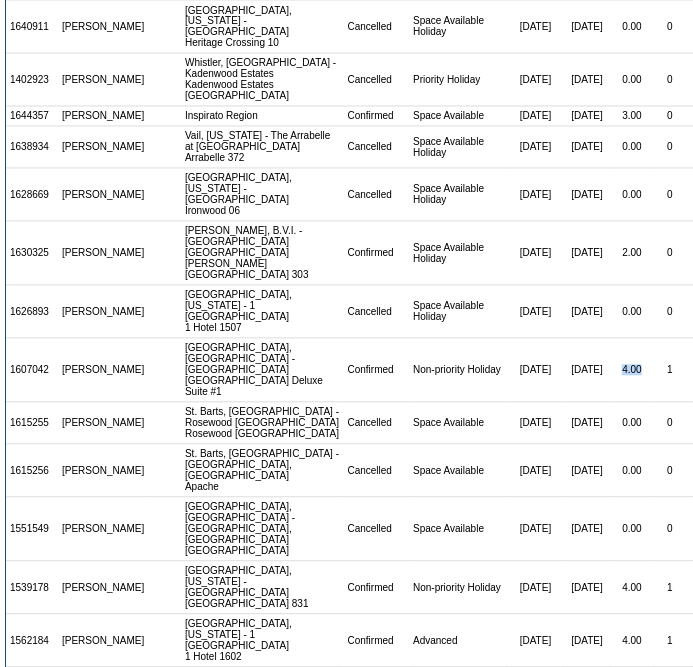 scroll, scrollTop: 1025, scrollLeft: 0, axis: vertical 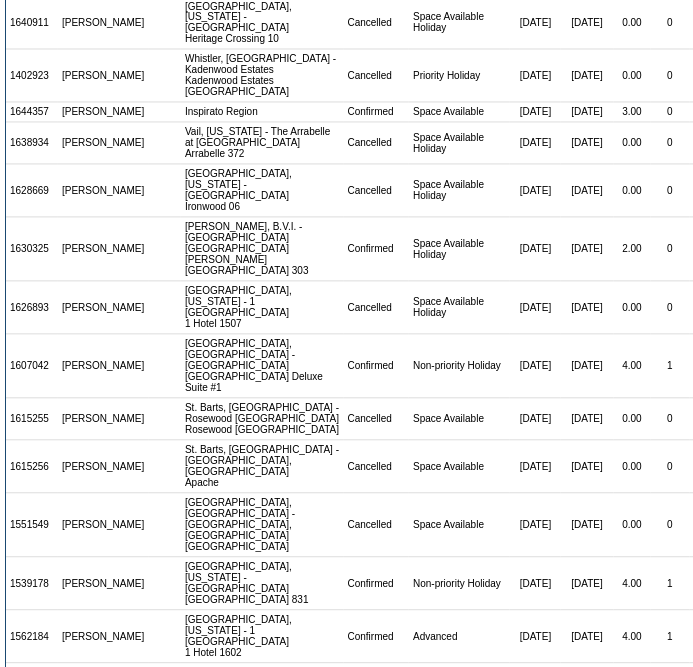 click on "4.00" at bounding box center (632, 584) 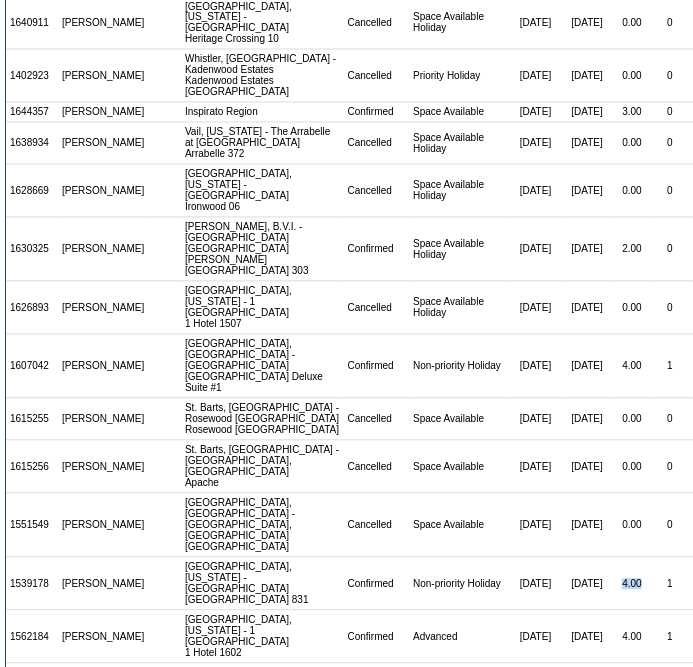 click on "4.00" at bounding box center [632, 584] 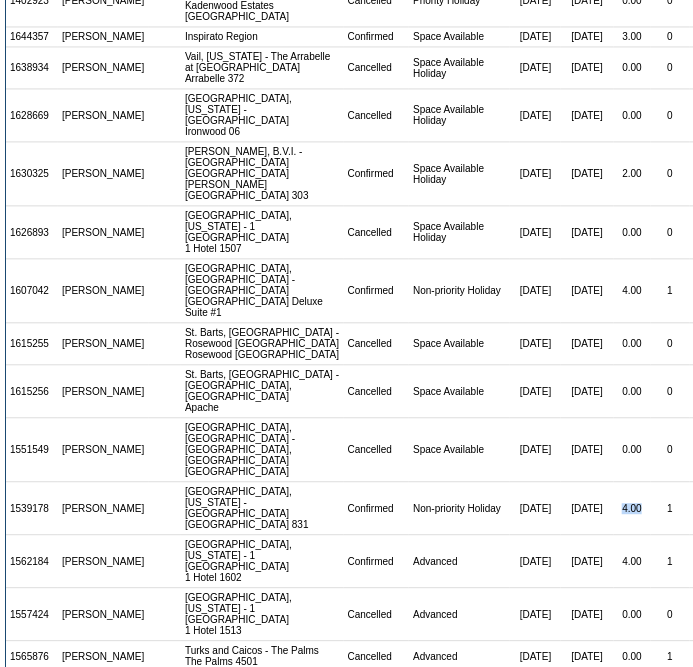 scroll, scrollTop: 1102, scrollLeft: 0, axis: vertical 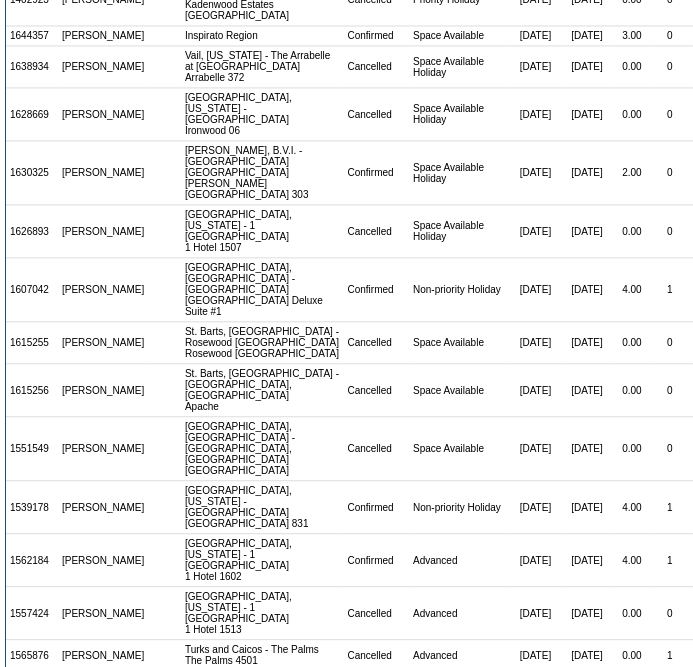 click on "4.00" at bounding box center [632, 560] 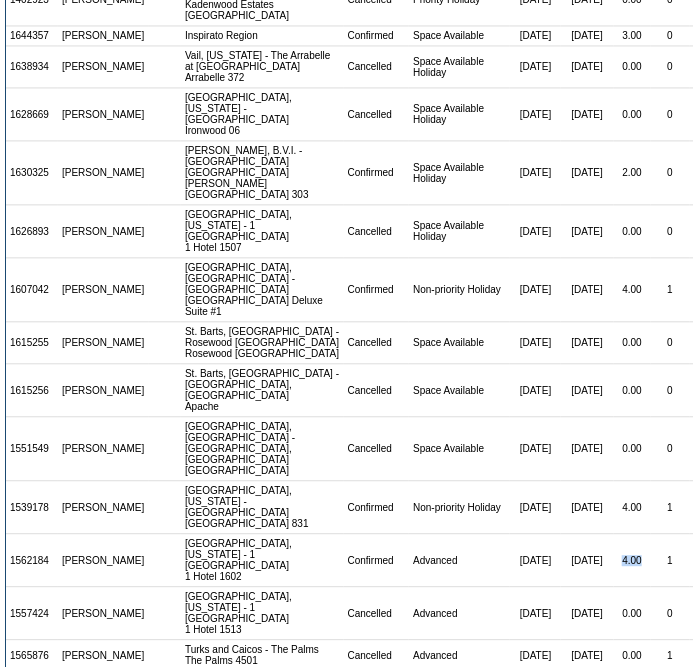 click on "4.00" at bounding box center [632, 560] 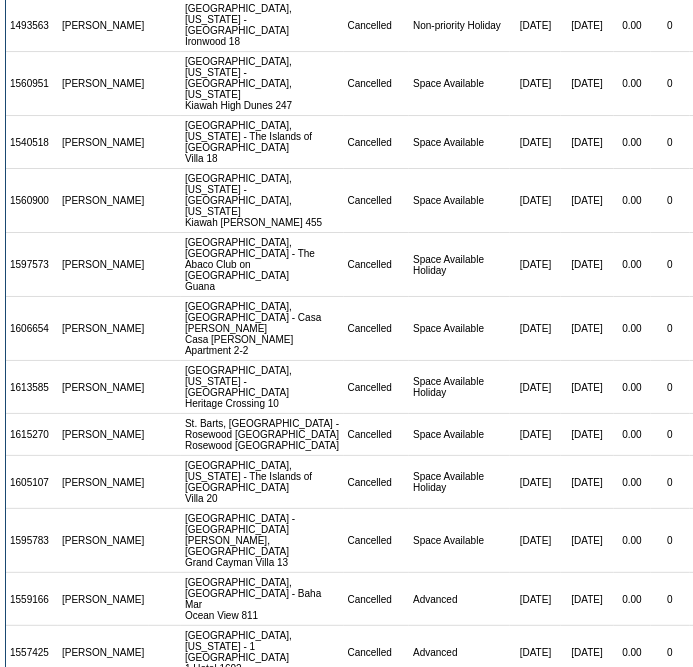scroll, scrollTop: 1881, scrollLeft: 0, axis: vertical 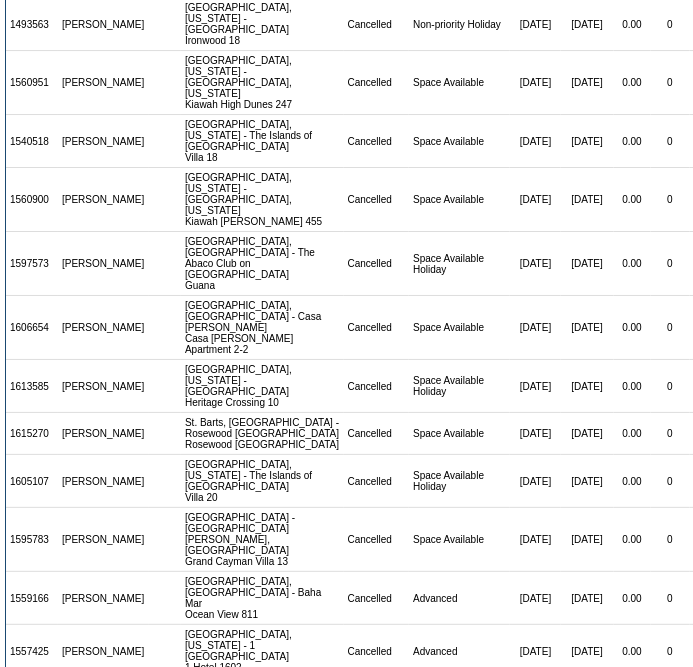 click on "2.00" at bounding box center (632, 704) 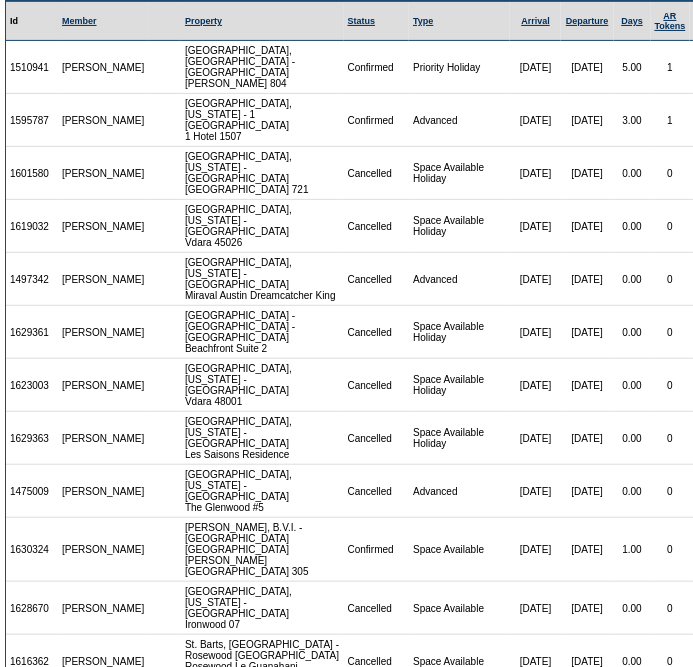 scroll, scrollTop: 0, scrollLeft: 0, axis: both 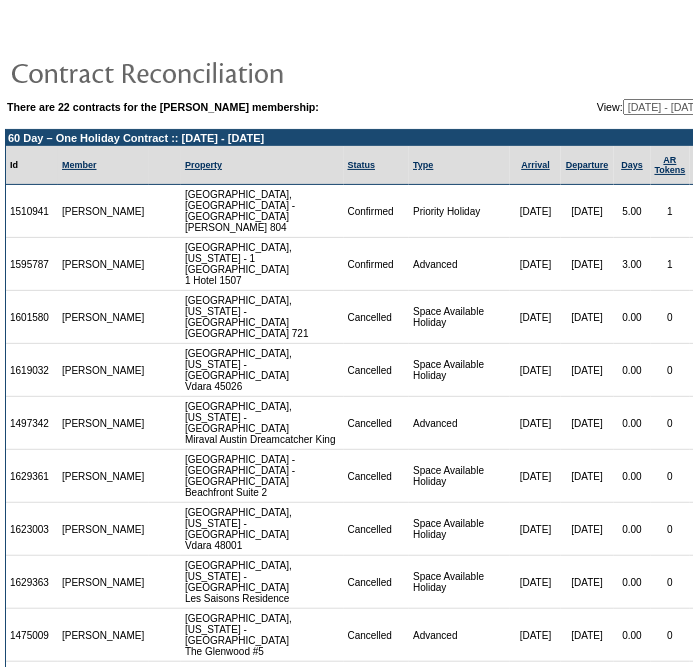 click on "03/12/07 - 03/31/08
04/01/08 - 03/31/09
04/01/09 - 03/31/10
04/01/10 - 03/31/11
04/01/11 - 03/31/12
04/01/12 - 03/31/13
04/01/13 - 03/31/14
04/01/14 - 03/31/15
04/01/15 - 03/31/16
04/01/16 - 03/31/17
04/01/17 - 03/31/18
04/01/18 - 03/31/19
04/01/19 - 03/31/20
04/01/20 - 03/31/21
04/01/21 - 03/31/22
04/01/22 - 03/31/23
04/01/23 - 03/31/24
04/01/24 - 03/31/25
04/01/25 - 03/31/26 (Current)
04/01/26 - 03/31/27
04/01/27 - 03/31/28
04/01/28 - 03/31/29" at bounding box center [695, 107] 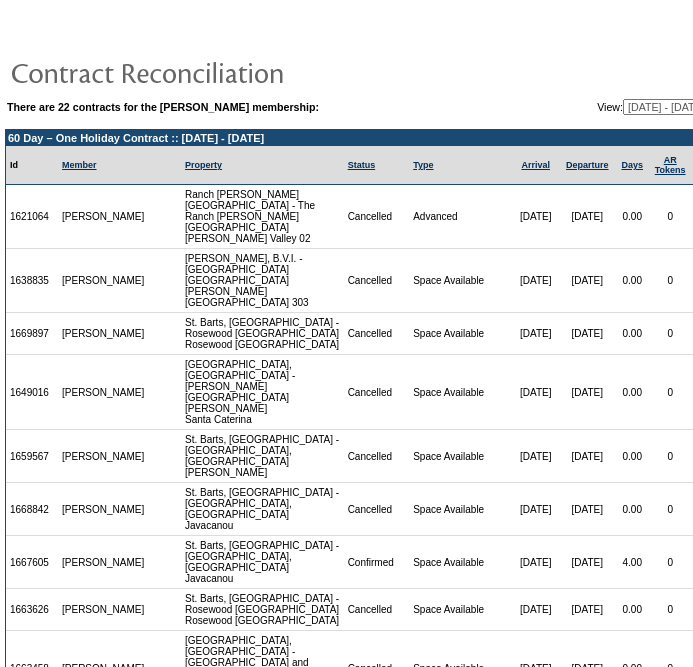 scroll, scrollTop: 0, scrollLeft: 0, axis: both 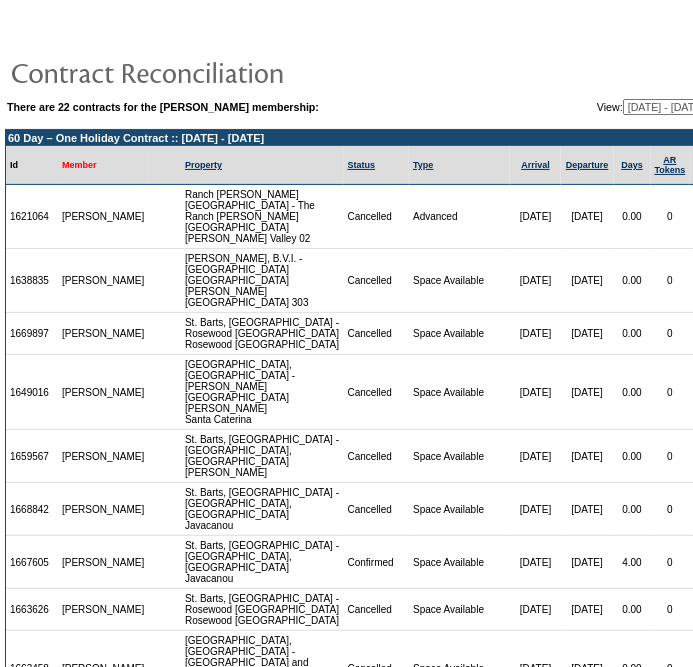 click on "Member" at bounding box center (79, 165) 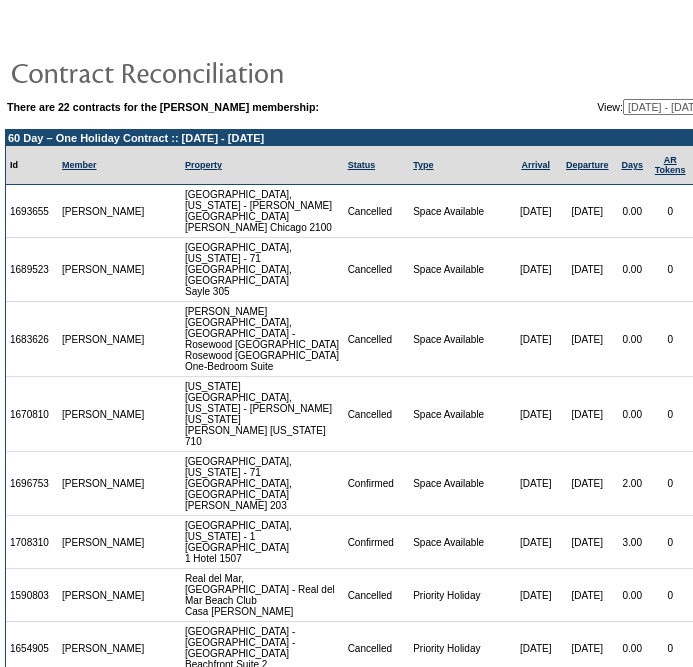 scroll, scrollTop: 0, scrollLeft: 0, axis: both 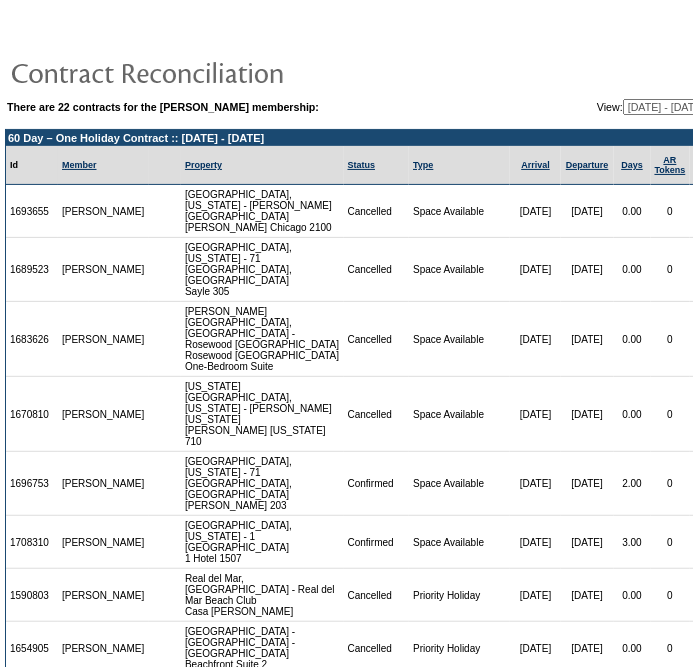 click on "2.00" at bounding box center (632, 484) 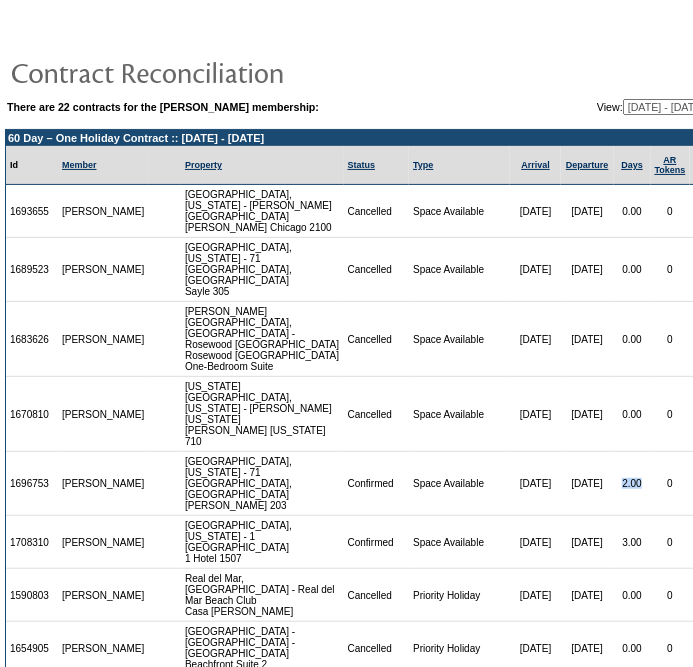 click on "2.00" at bounding box center (632, 484) 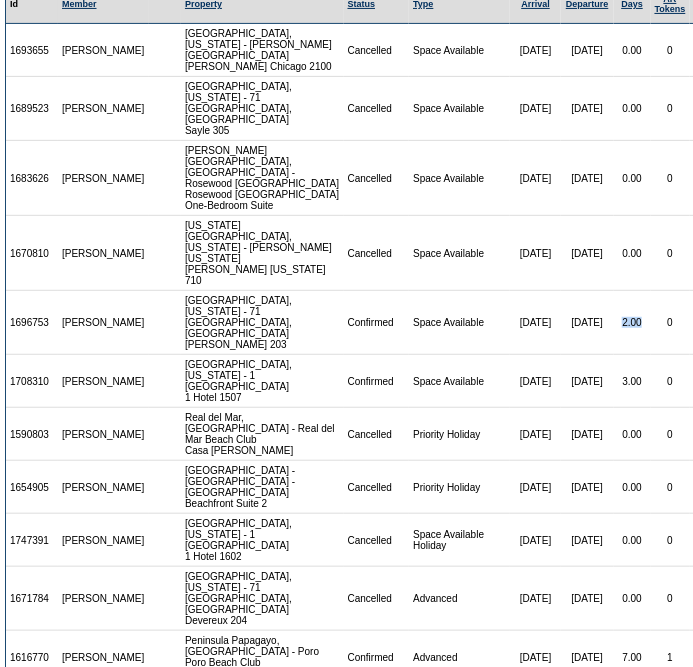 scroll, scrollTop: 164, scrollLeft: 0, axis: vertical 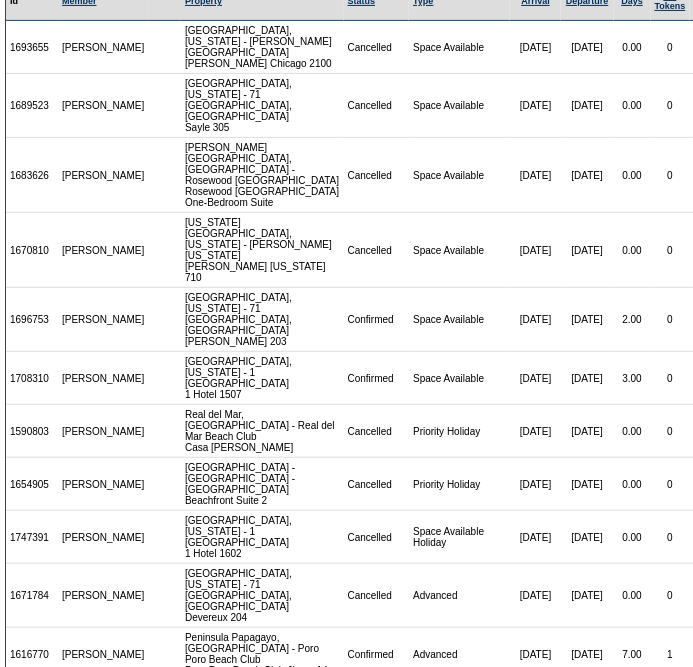 click on "3.00" at bounding box center (632, 378) 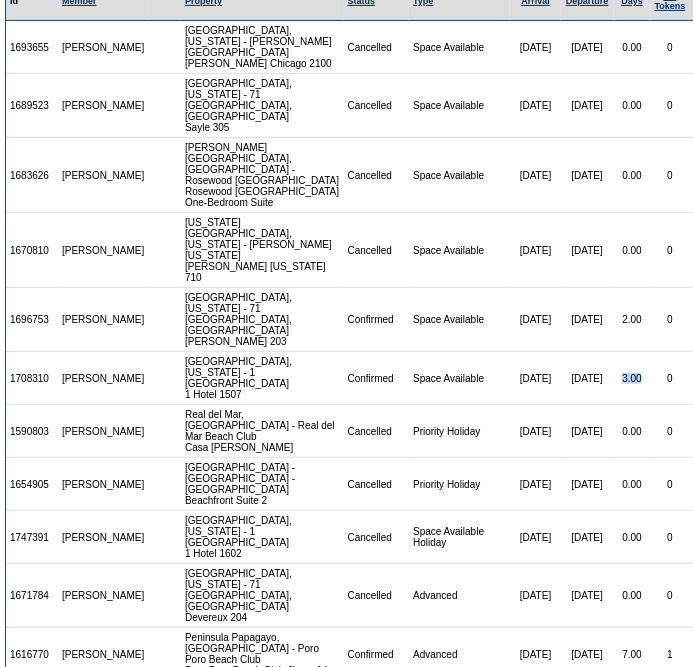 click on "3.00" at bounding box center [632, 378] 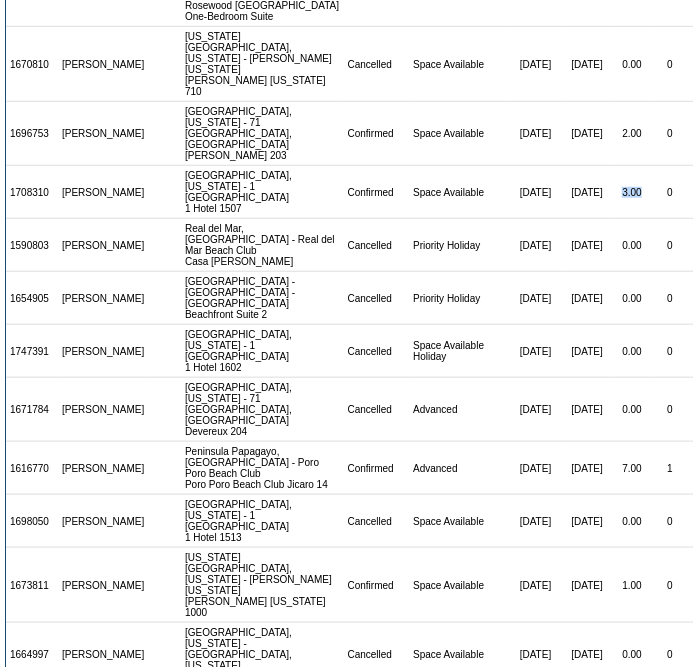 scroll, scrollTop: 362, scrollLeft: 0, axis: vertical 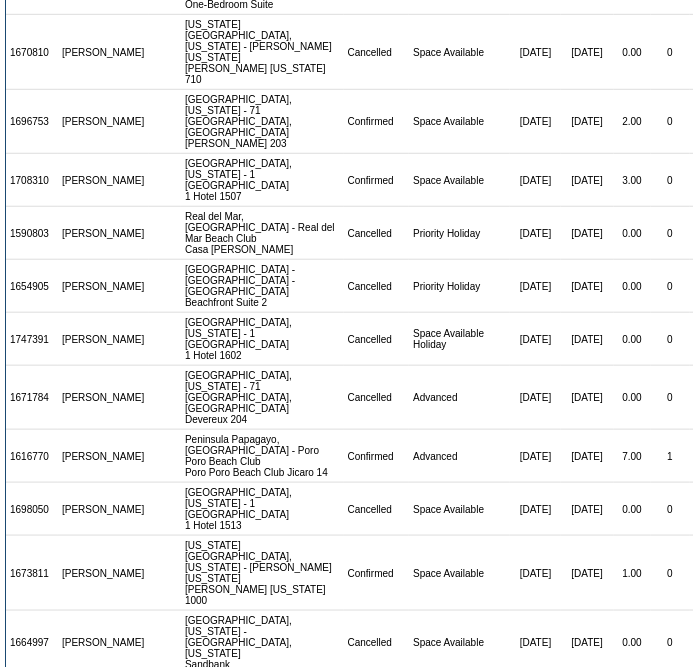 click on "7.00" at bounding box center [632, 456] 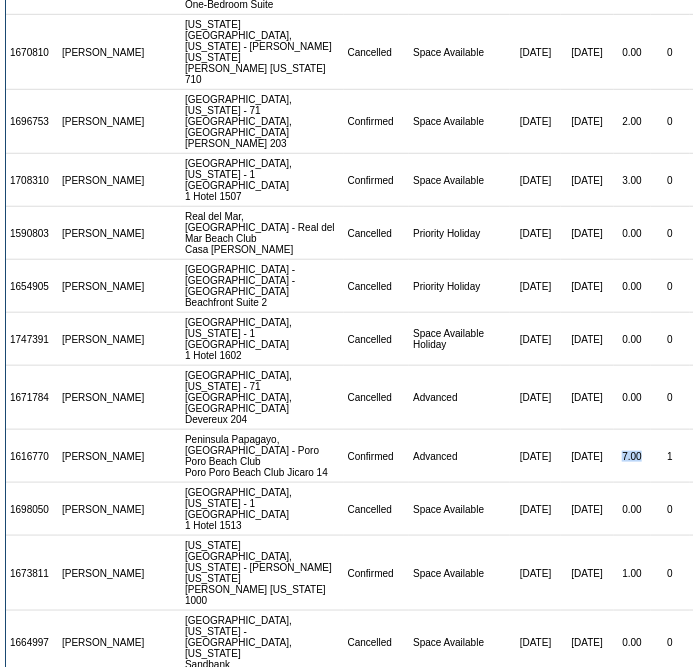 click on "7.00" at bounding box center [632, 456] 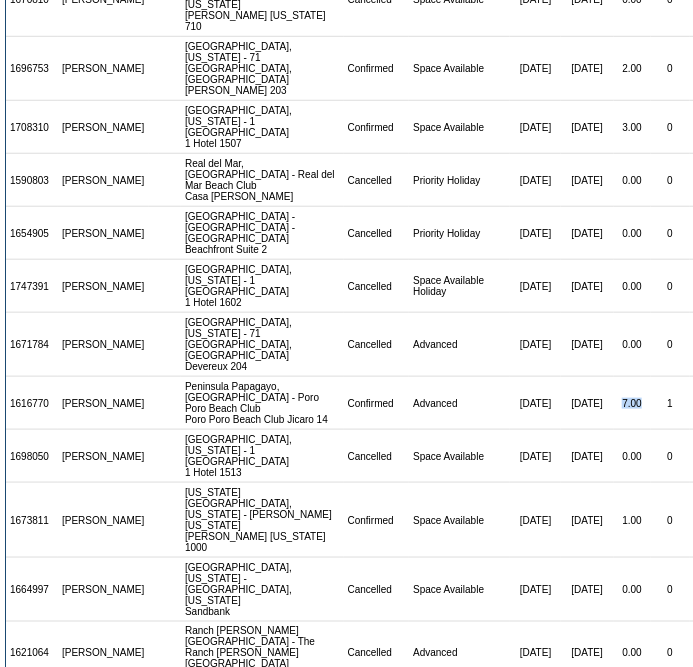 scroll, scrollTop: 417, scrollLeft: 0, axis: vertical 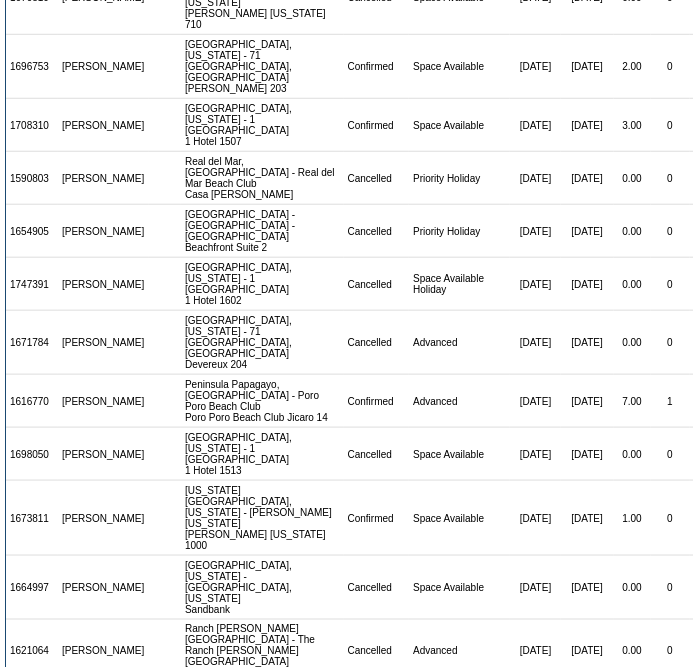 click on "1.00" at bounding box center [632, 518] 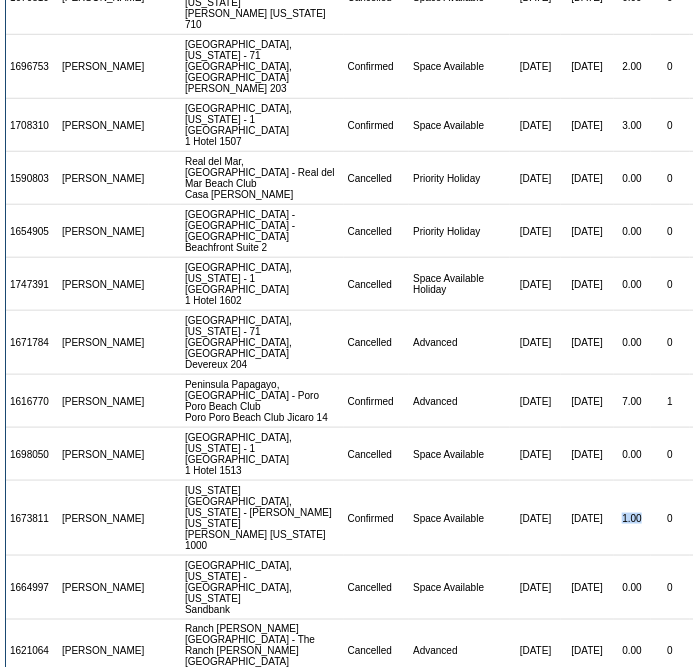 click on "1.00" at bounding box center (632, 518) 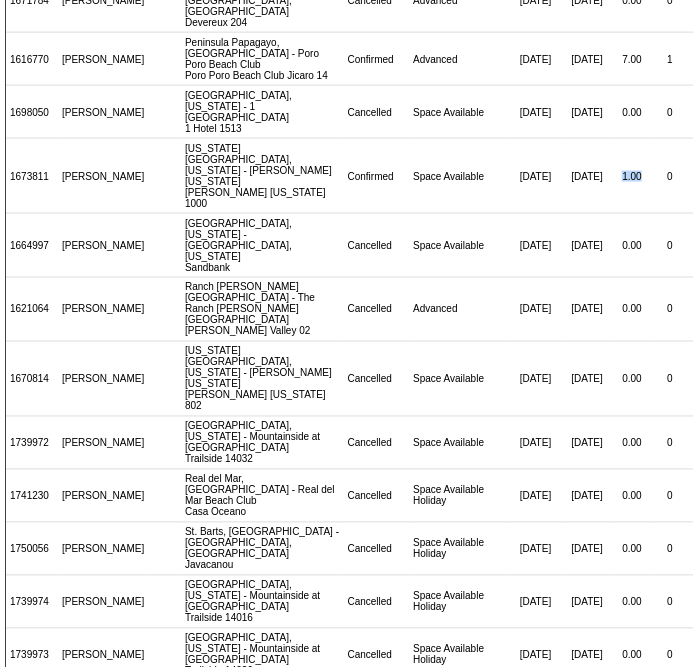 scroll, scrollTop: 779, scrollLeft: 0, axis: vertical 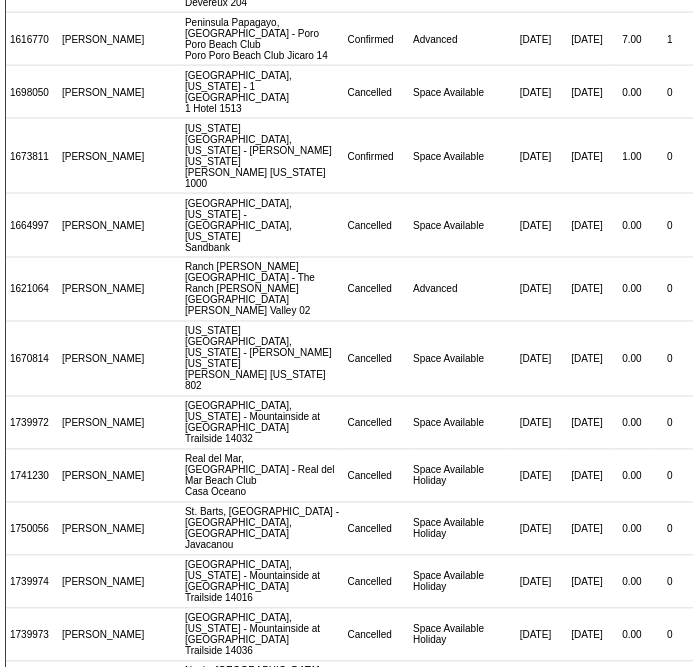 click on "2.00" at bounding box center (632, 683) 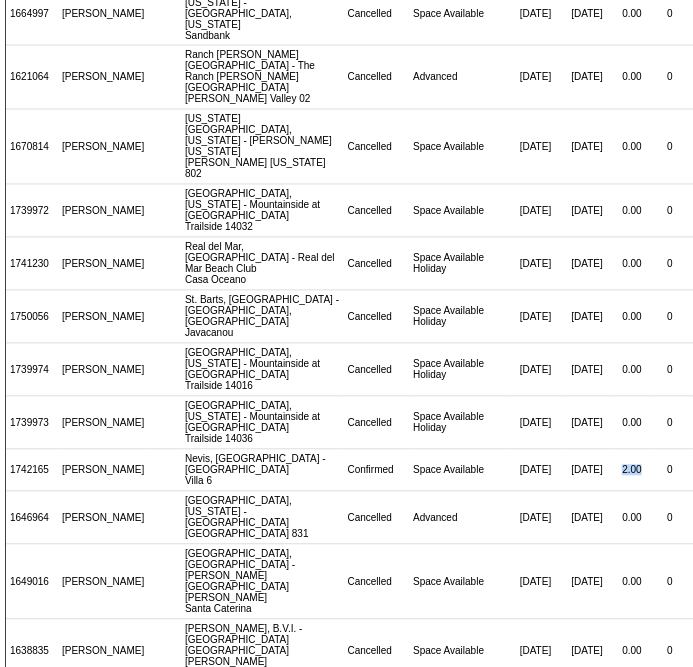 scroll, scrollTop: 992, scrollLeft: 0, axis: vertical 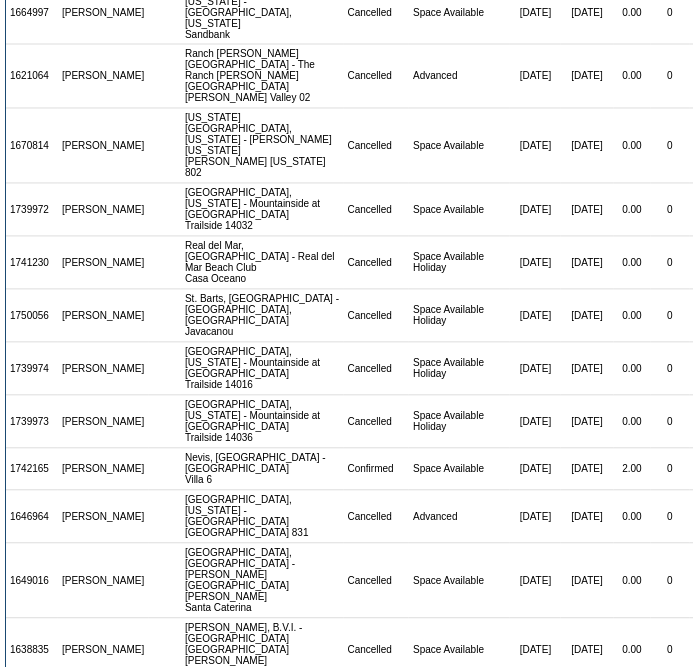 click on "1.50" at bounding box center [632, 704] 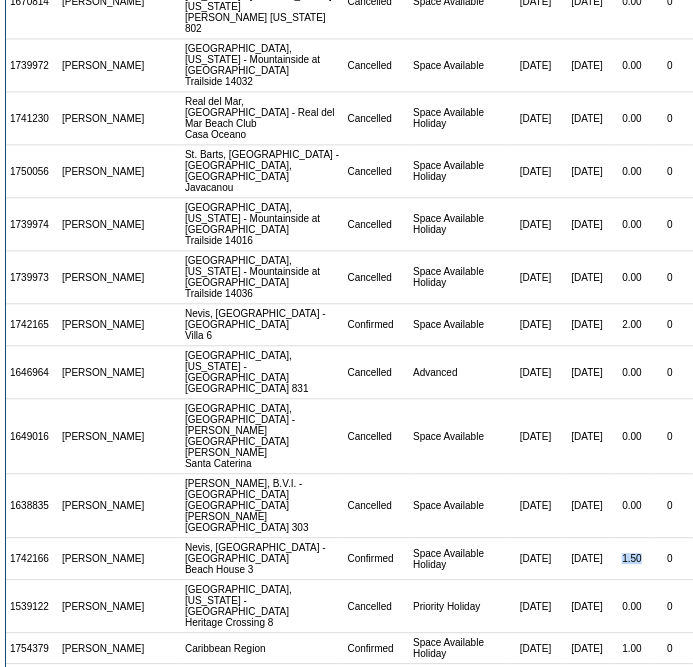 scroll, scrollTop: 1141, scrollLeft: 0, axis: vertical 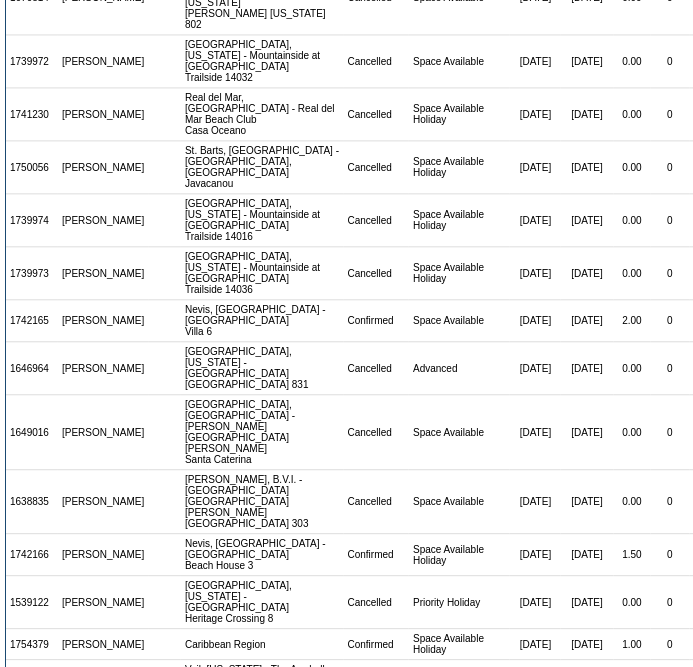 click on "1.00" at bounding box center (632, 644) 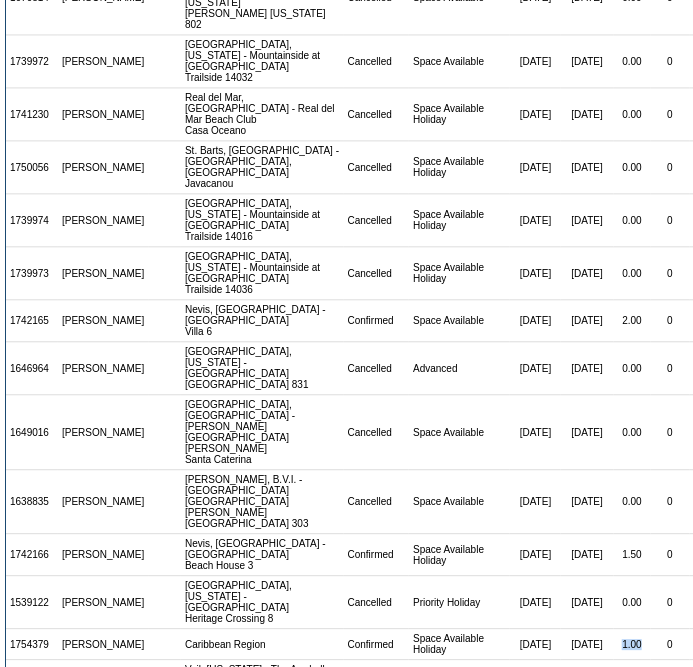 click on "1.00" at bounding box center (632, 644) 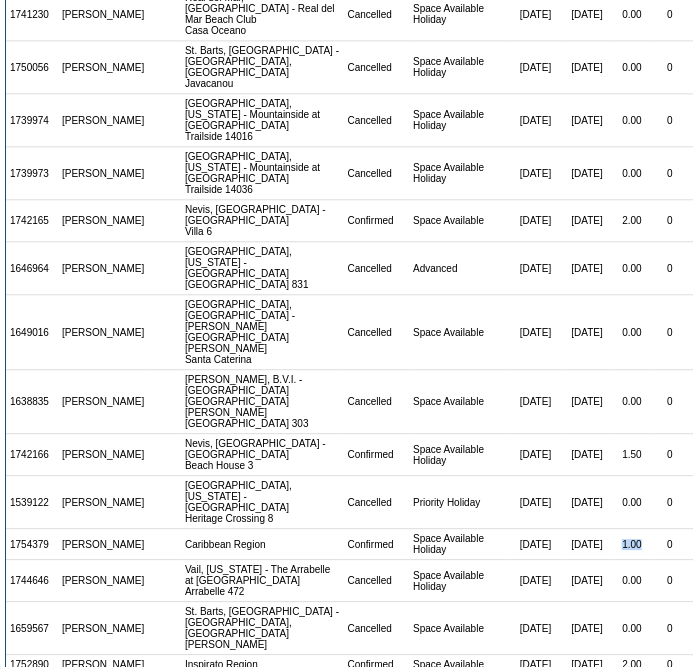 scroll, scrollTop: 1243, scrollLeft: 0, axis: vertical 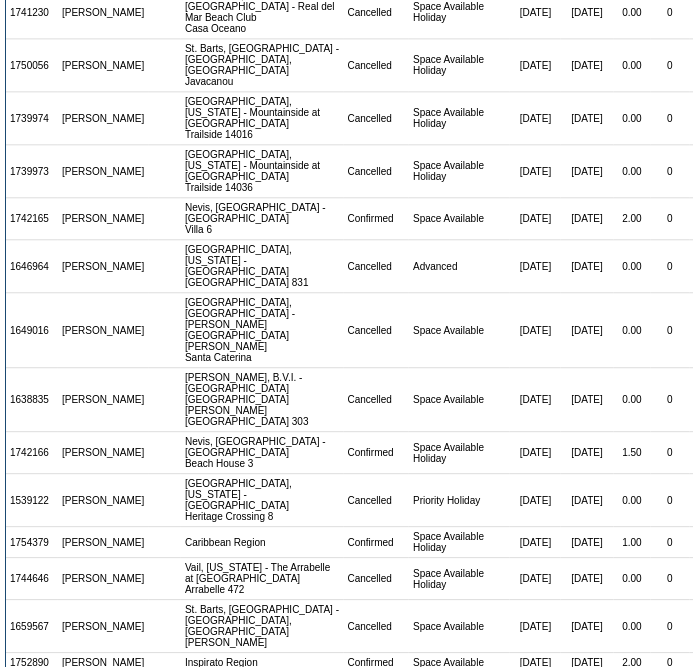 click on "2.00" at bounding box center (632, 663) 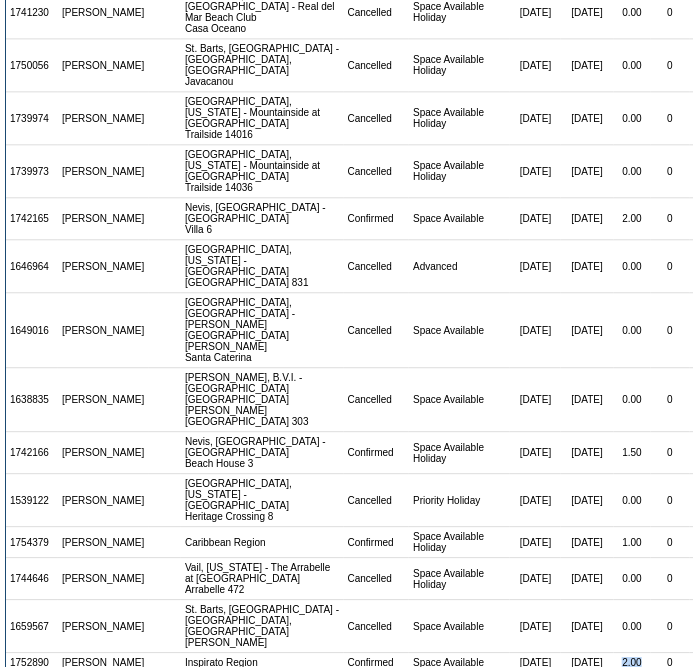 click on "2.00" at bounding box center [632, 663] 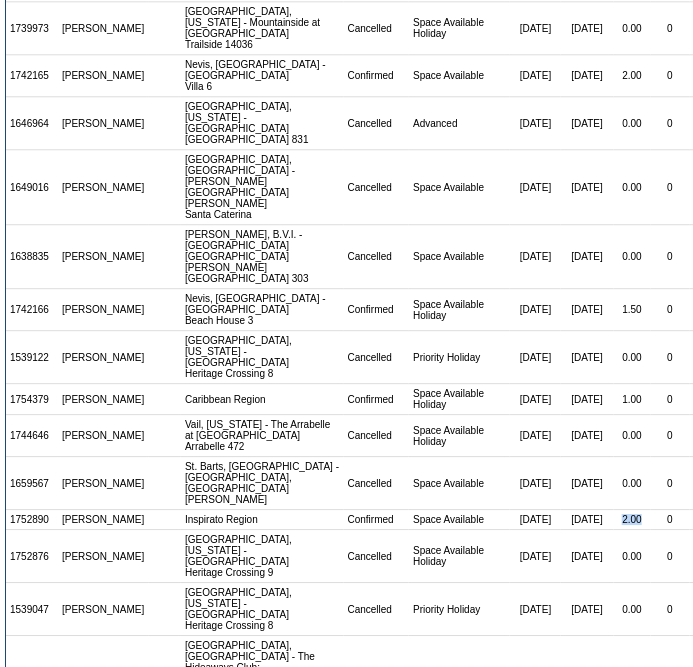 scroll, scrollTop: 1388, scrollLeft: 0, axis: vertical 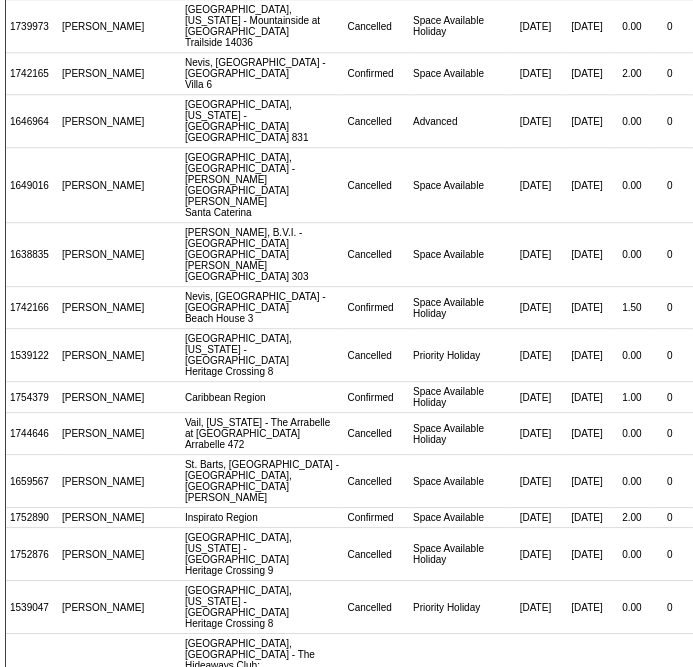 click on "3.00" at bounding box center [632, 741] 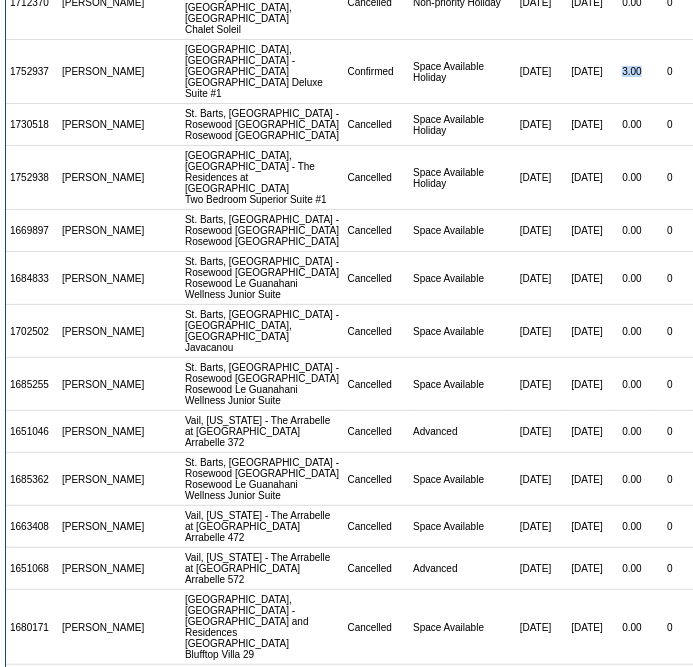 scroll, scrollTop: 2059, scrollLeft: 0, axis: vertical 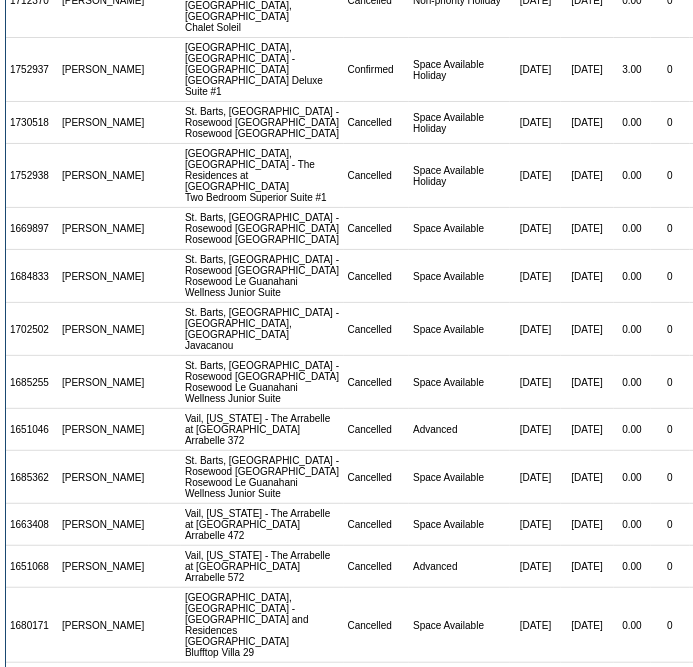 click on "2.00" at bounding box center (632, 673) 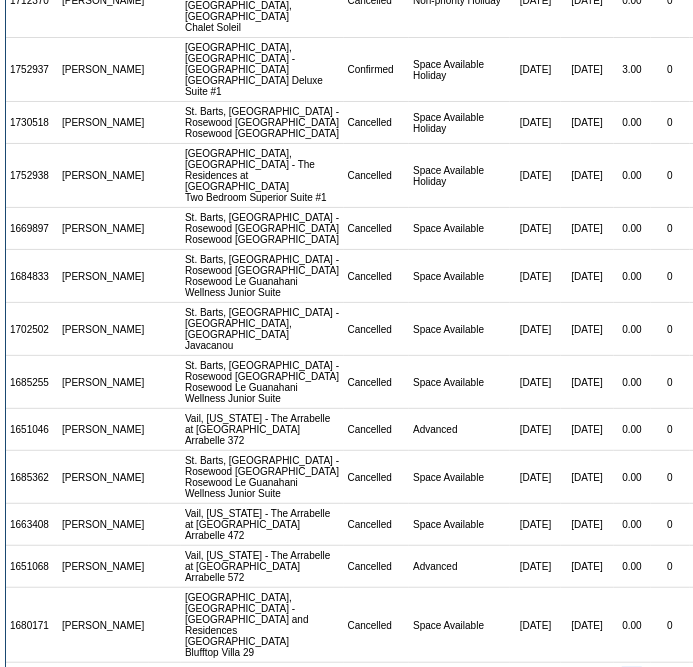 click on "2.00" at bounding box center [632, 673] 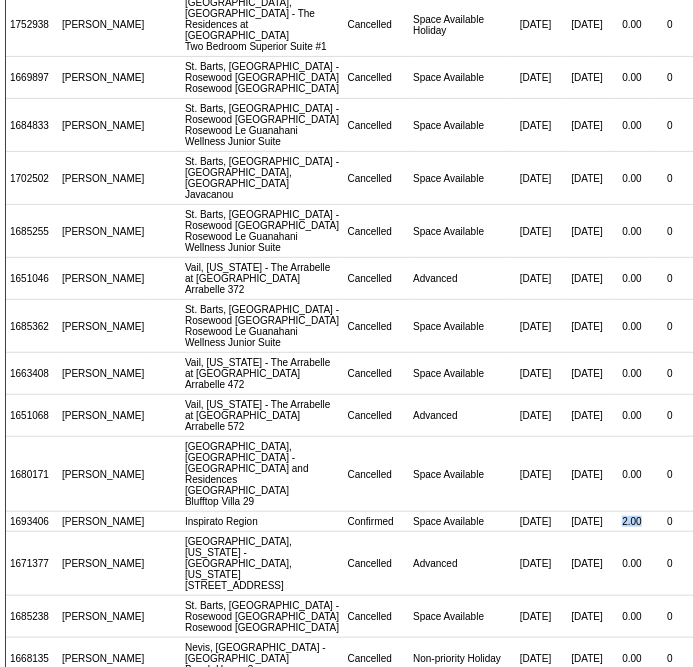 scroll, scrollTop: 2211, scrollLeft: 0, axis: vertical 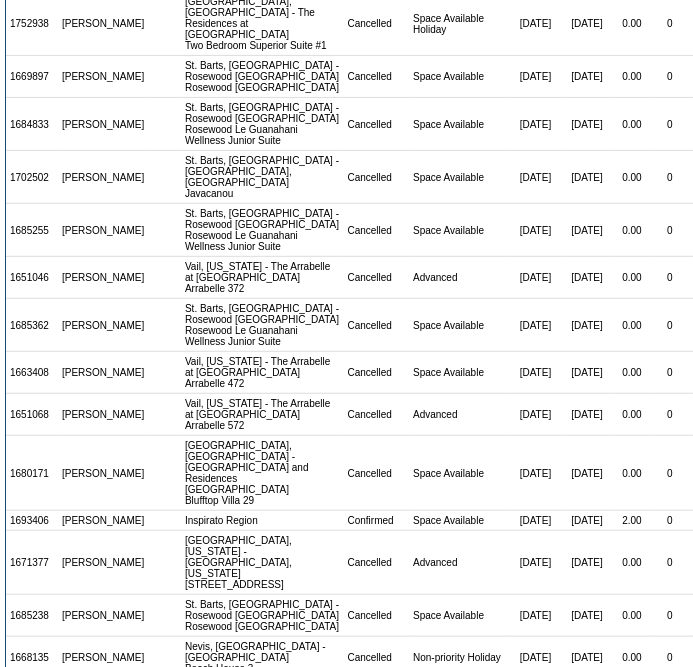 click on "4.00" at bounding box center [632, 705] 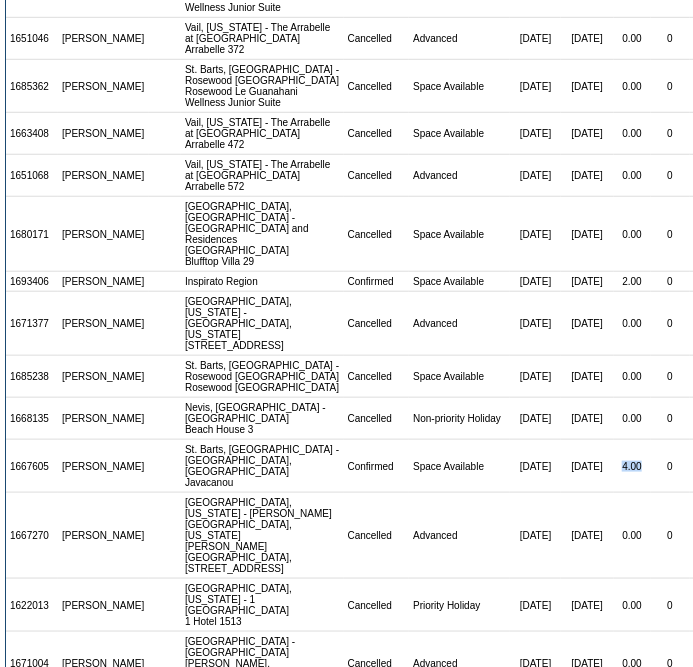 scroll, scrollTop: 2451, scrollLeft: 0, axis: vertical 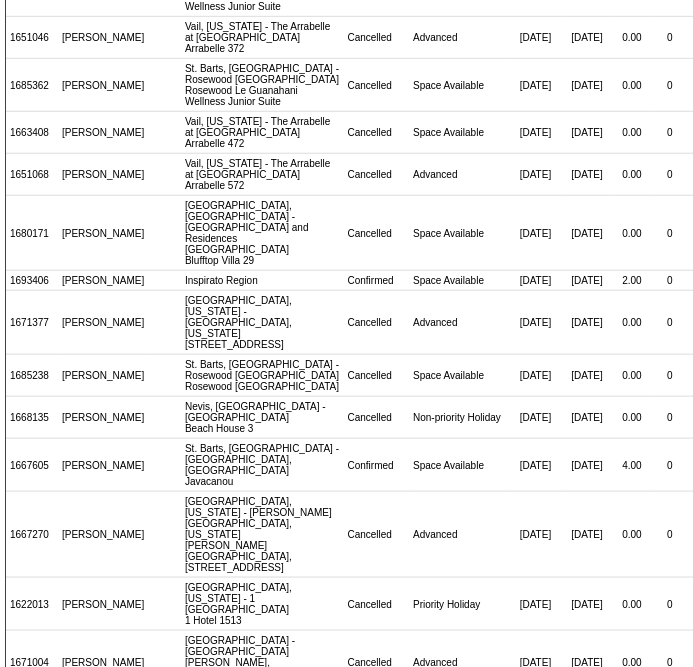click on "3.00" at bounding box center [632, 727] 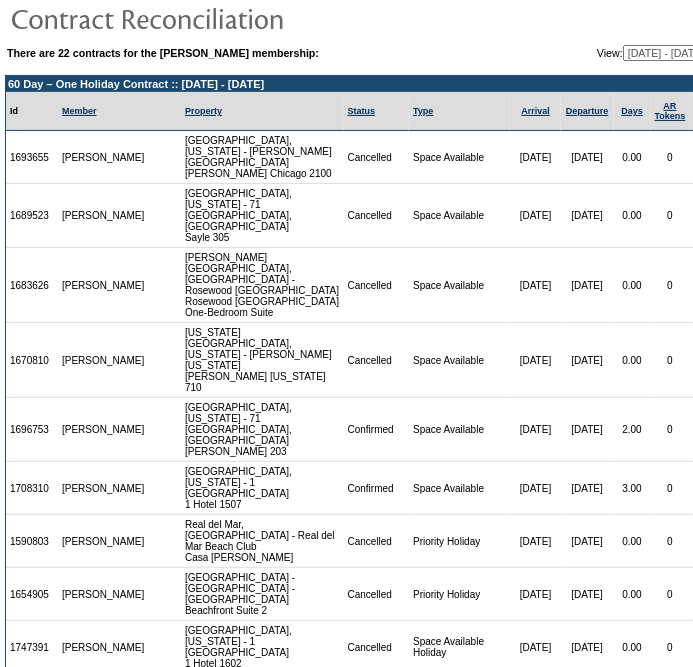 scroll, scrollTop: 0, scrollLeft: 0, axis: both 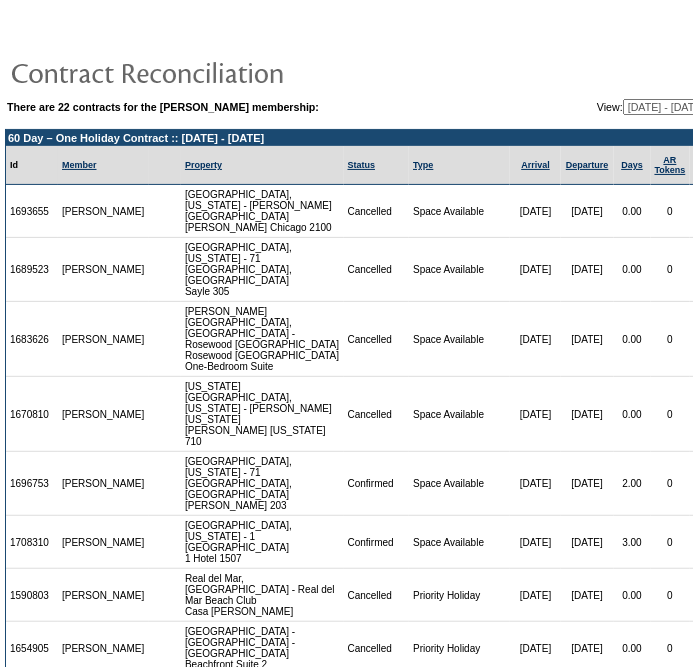 click on "03/12/07 - 03/31/08
04/01/08 - 03/31/09
04/01/09 - 03/31/10
04/01/10 - 03/31/11
04/01/11 - 03/31/12
04/01/12 - 03/31/13
04/01/13 - 03/31/14
04/01/14 - 03/31/15
04/01/15 - 03/31/16
04/01/16 - 03/31/17
04/01/17 - 03/31/18
04/01/18 - 03/31/19
04/01/19 - 03/31/20
04/01/20 - 03/31/21
04/01/21 - 03/31/22
04/01/22 - 03/31/23
04/01/23 - 03/31/24
04/01/24 - 03/31/25
04/01/25 - 03/31/26 (Current)
04/01/26 - 03/31/27
04/01/27 - 03/31/28
04/01/28 - 03/31/29" at bounding box center (695, 107) 